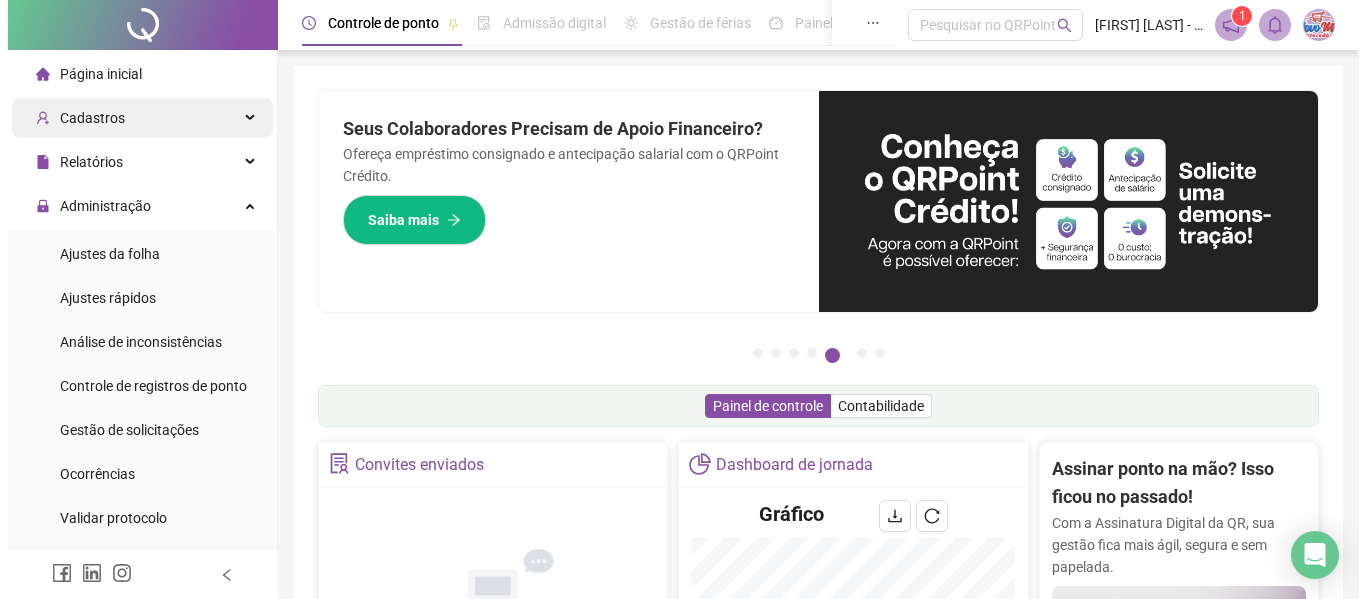 scroll, scrollTop: 0, scrollLeft: 0, axis: both 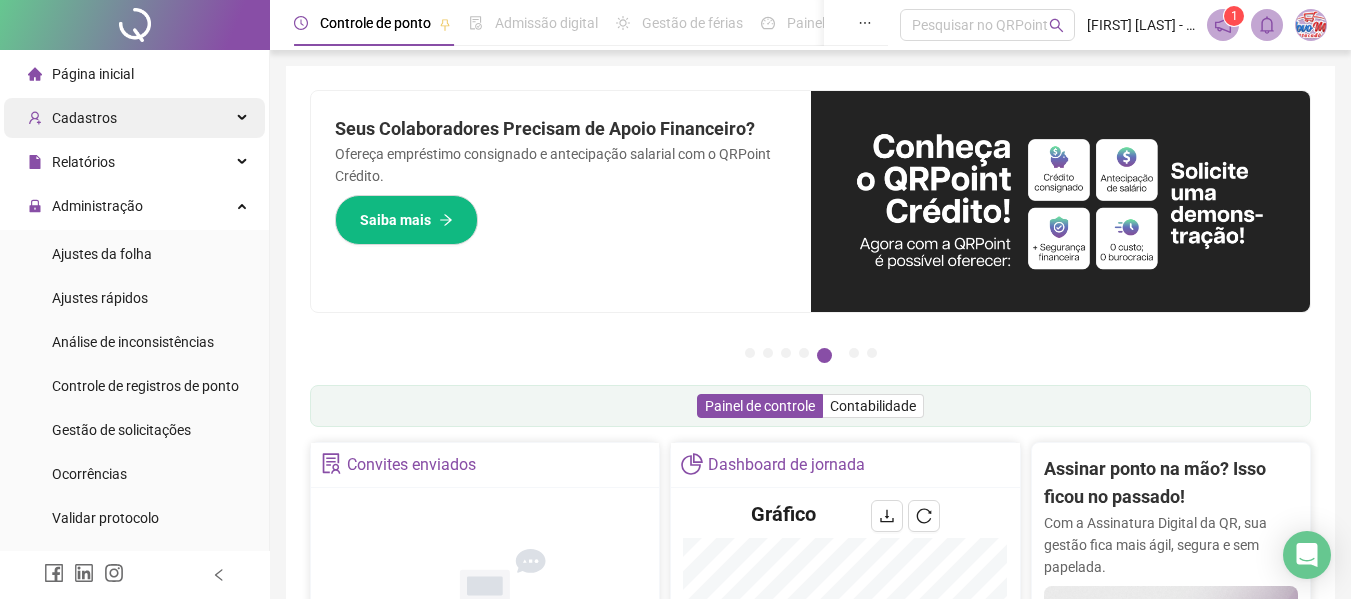 click on "Cadastros" at bounding box center (134, 118) 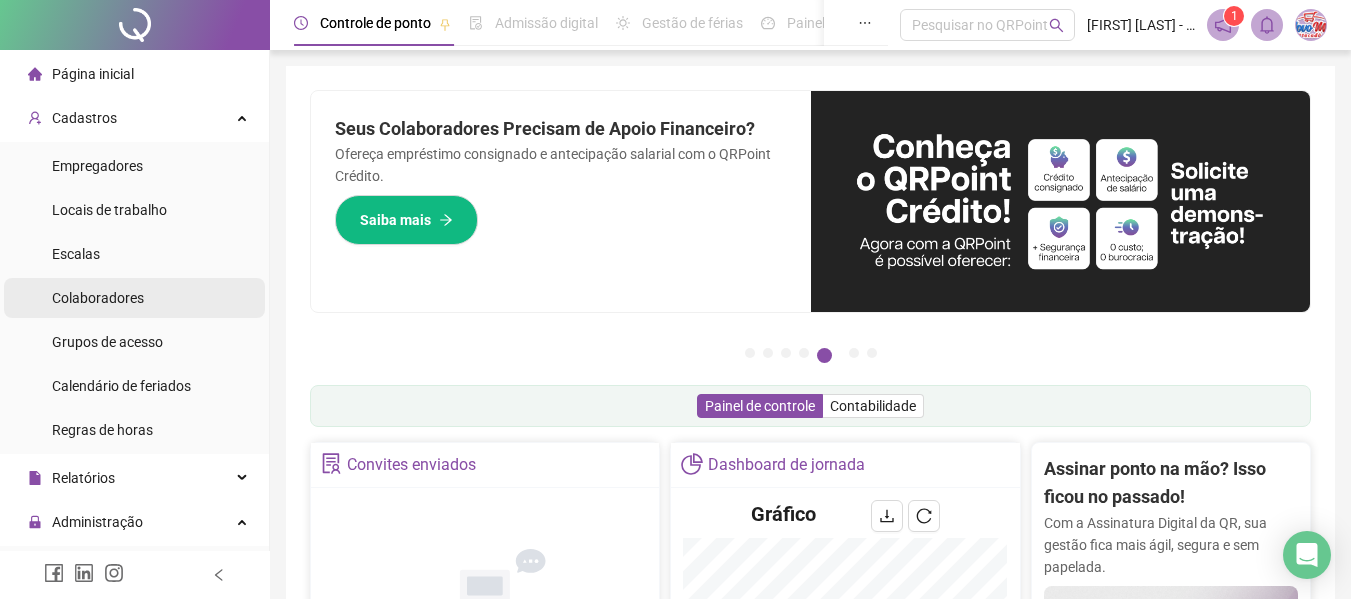 click on "Colaboradores" at bounding box center [134, 298] 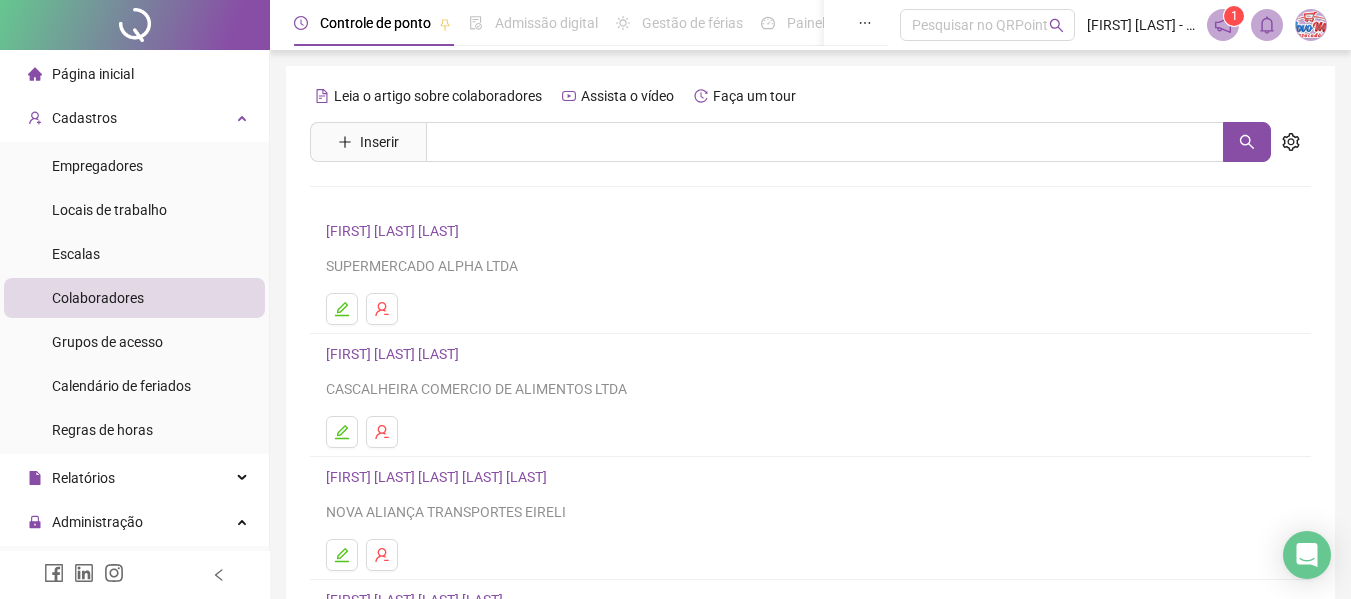 drag, startPoint x: 789, startPoint y: 228, endPoint x: 562, endPoint y: 189, distance: 230.32585 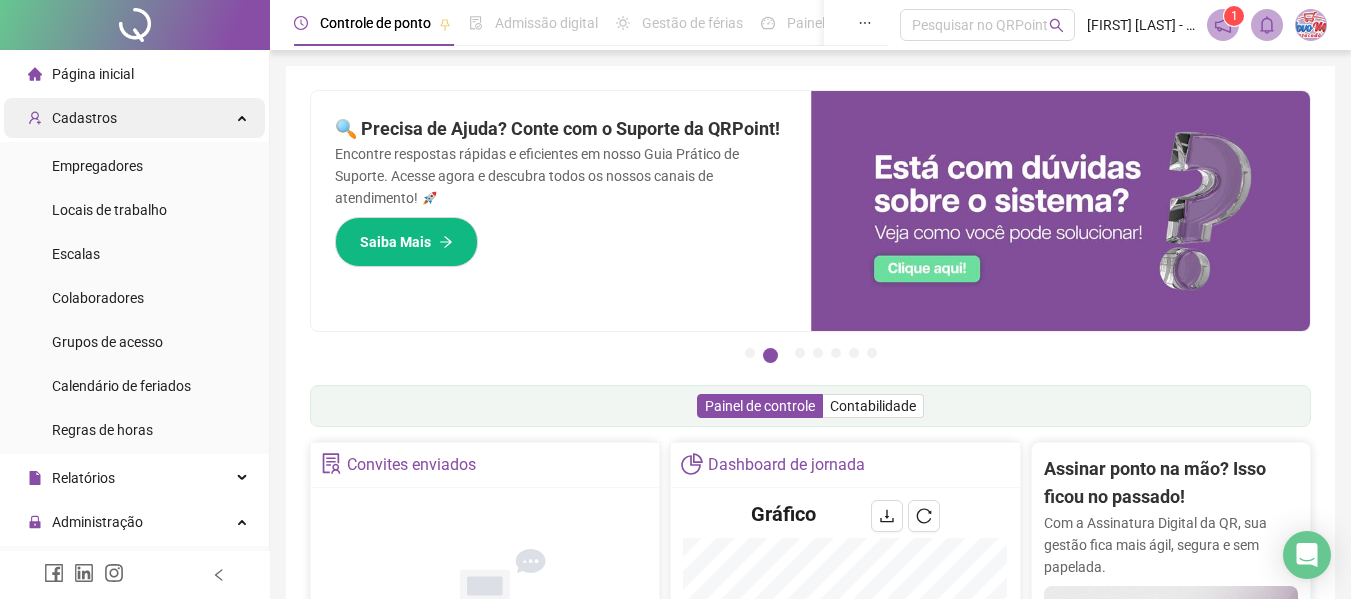 click on "Cadastros" at bounding box center [134, 118] 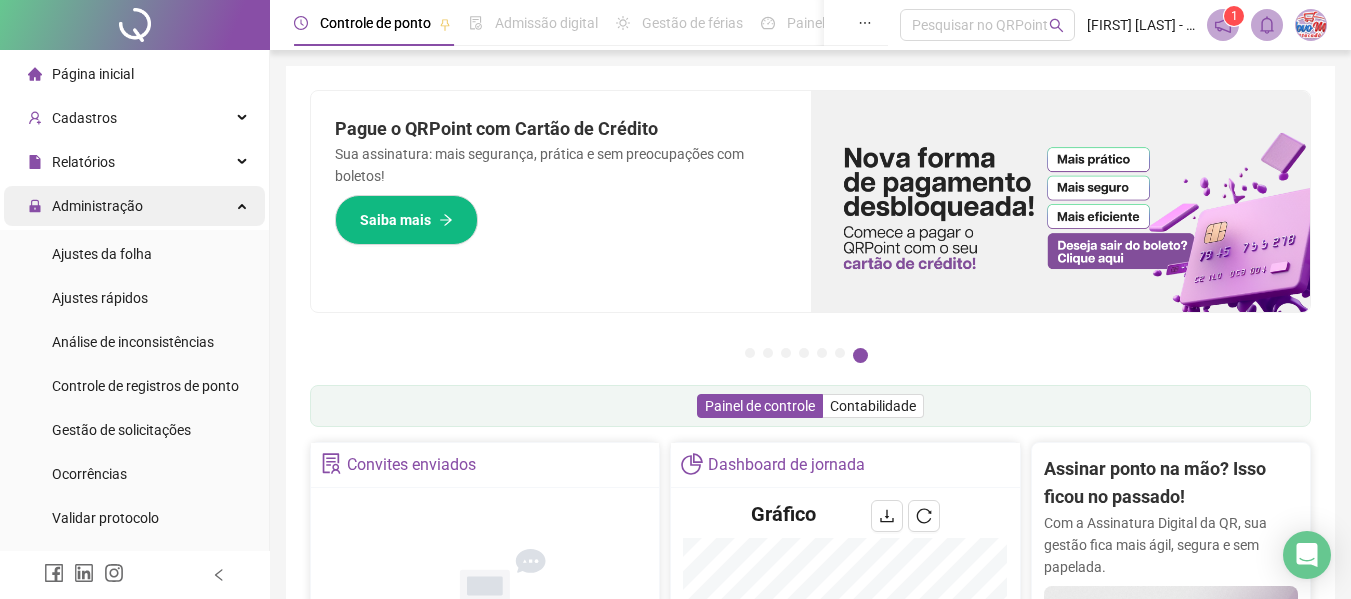 click on "Administração" at bounding box center [97, 206] 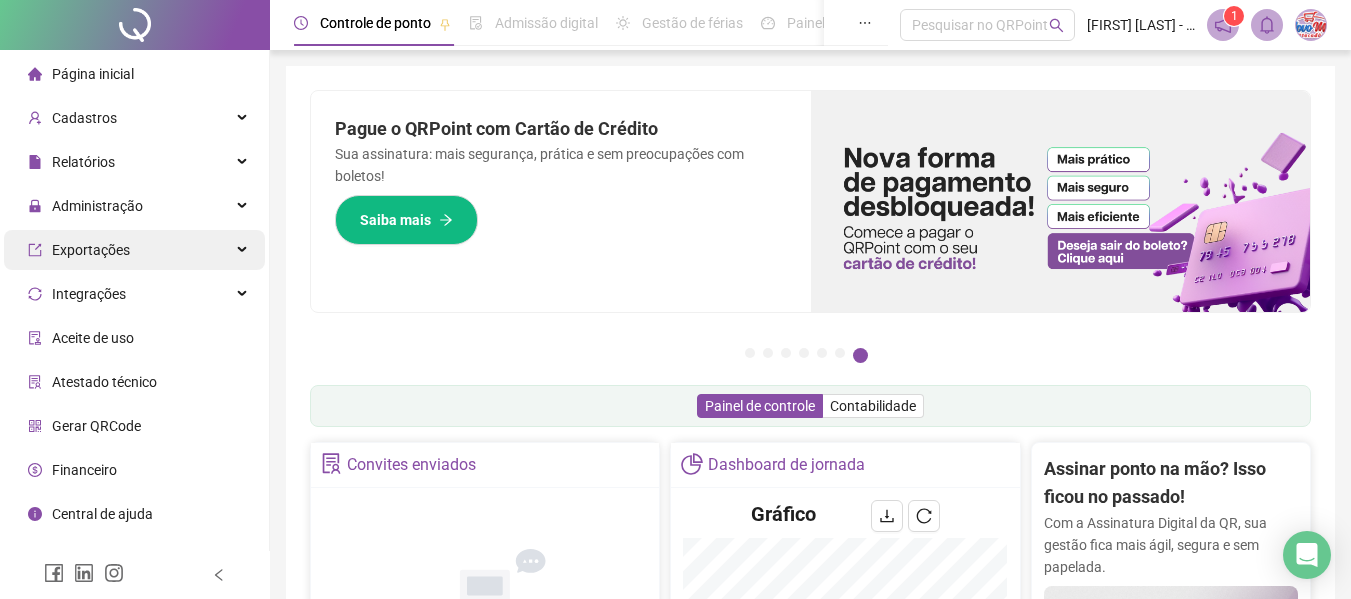 click on "Exportações" at bounding box center [91, 250] 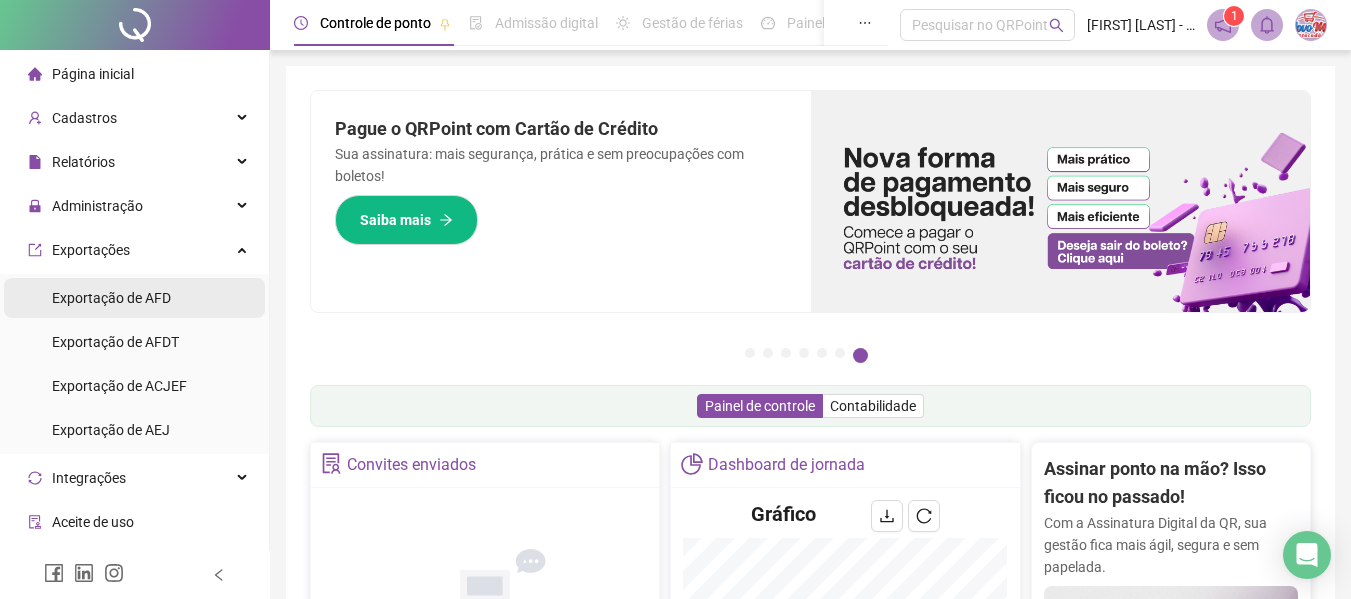 click on "Exportação de AFD" at bounding box center (111, 298) 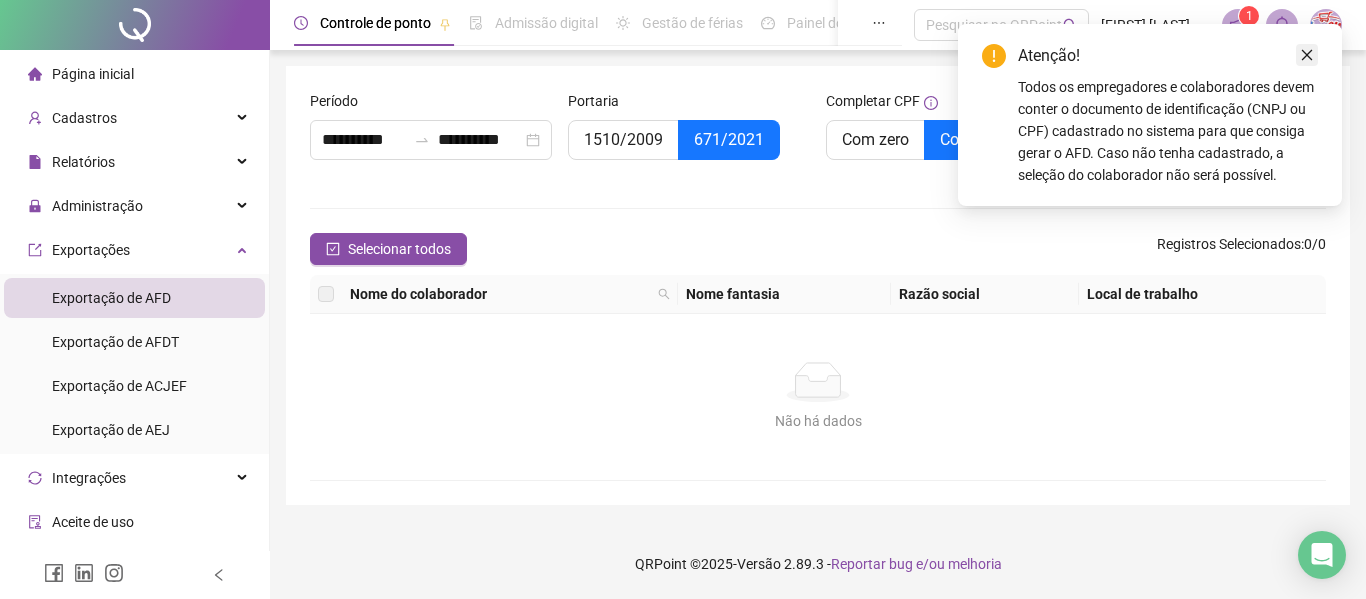 click 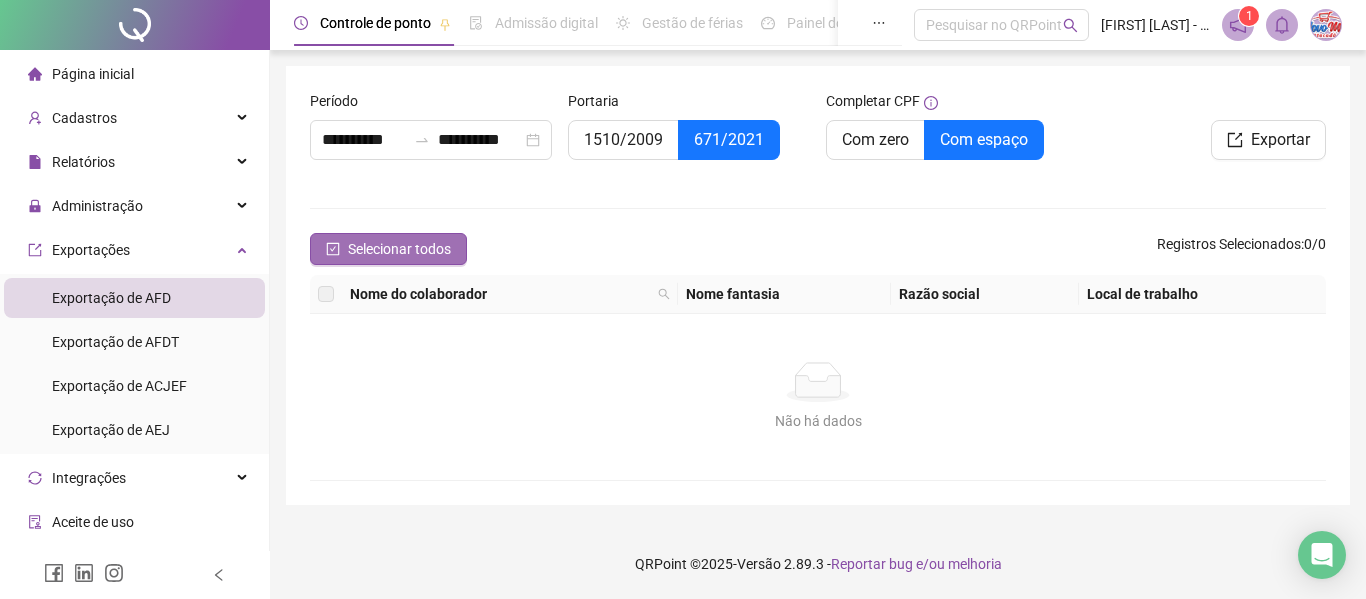 click on "Selecionar todos" at bounding box center [388, 249] 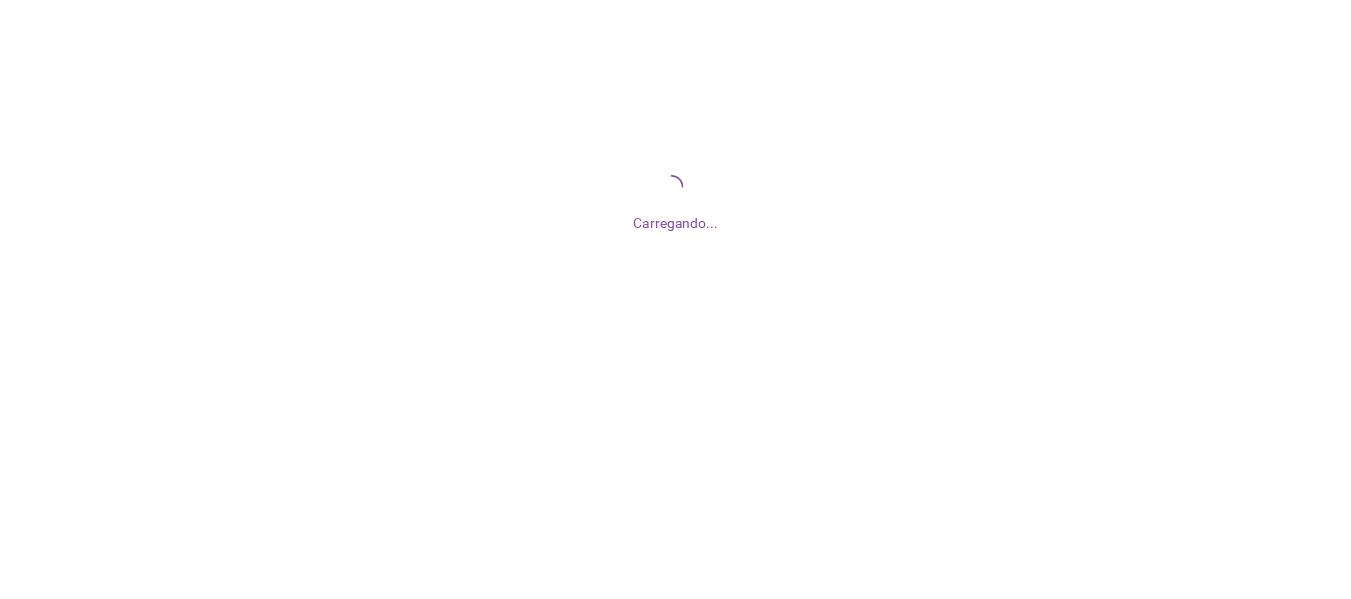 scroll, scrollTop: 0, scrollLeft: 0, axis: both 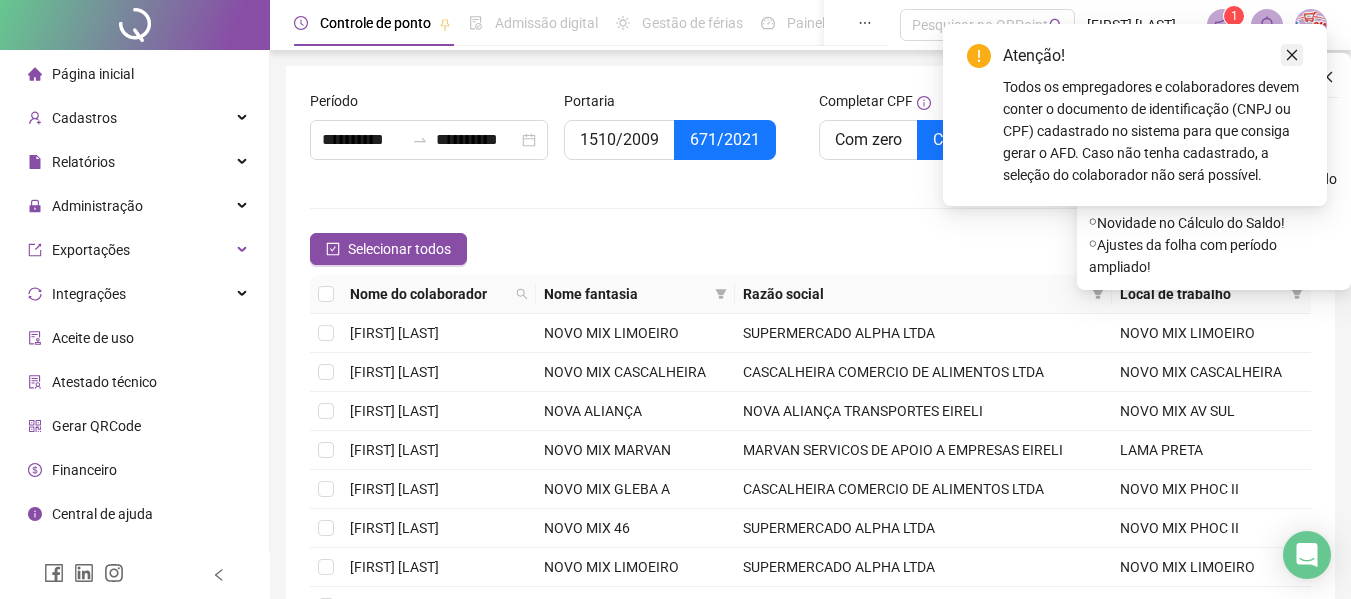 click 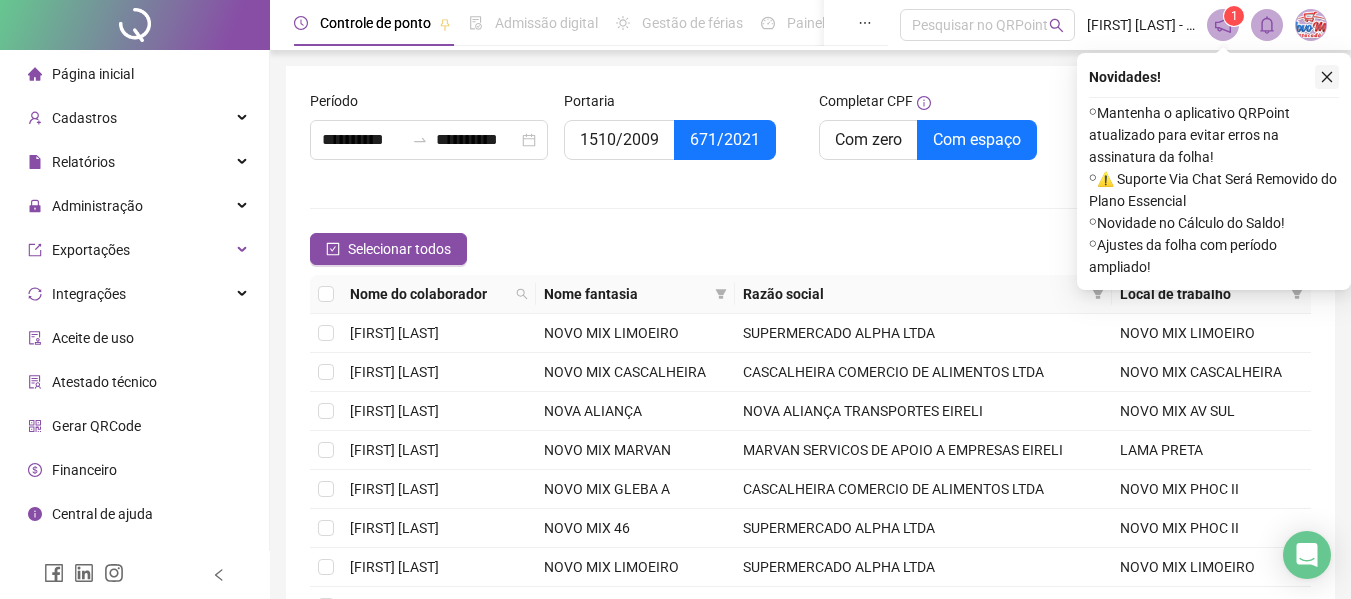 click at bounding box center (1327, 77) 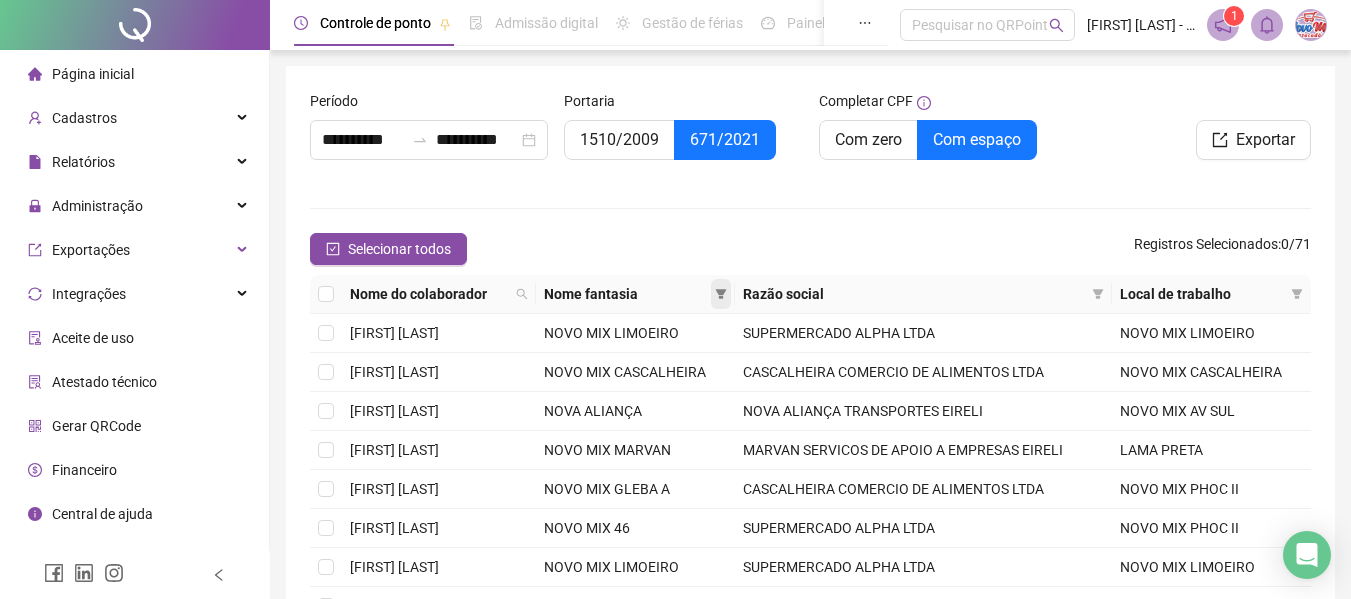 click 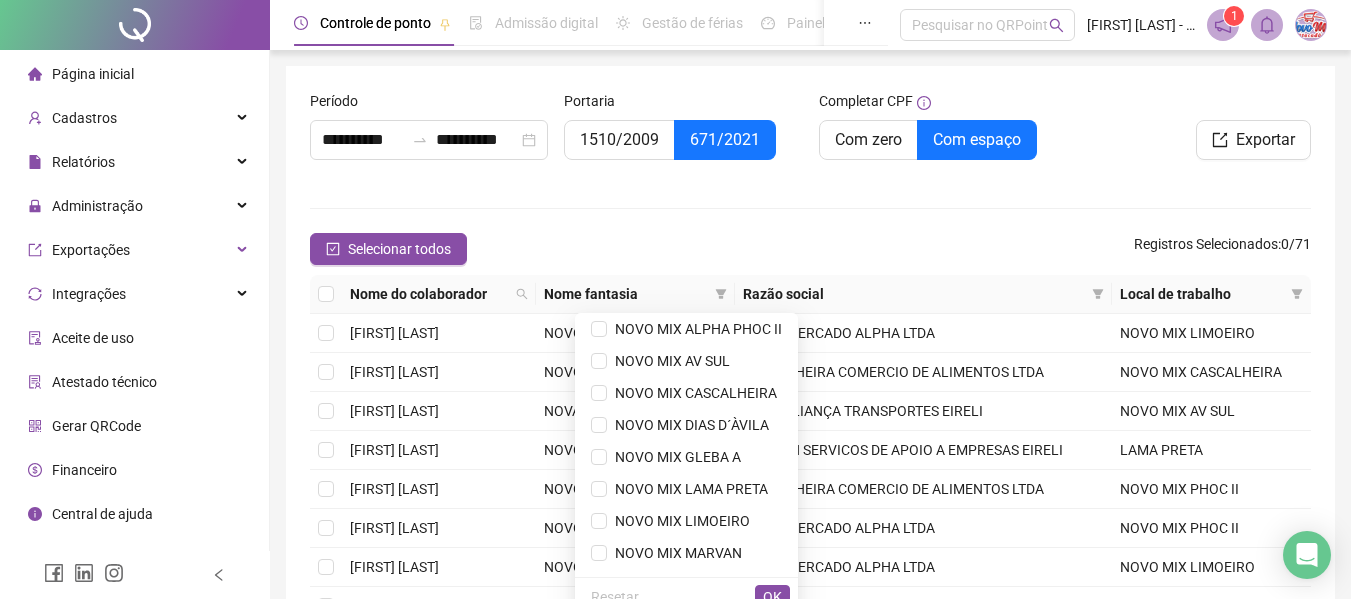 scroll, scrollTop: 192, scrollLeft: 0, axis: vertical 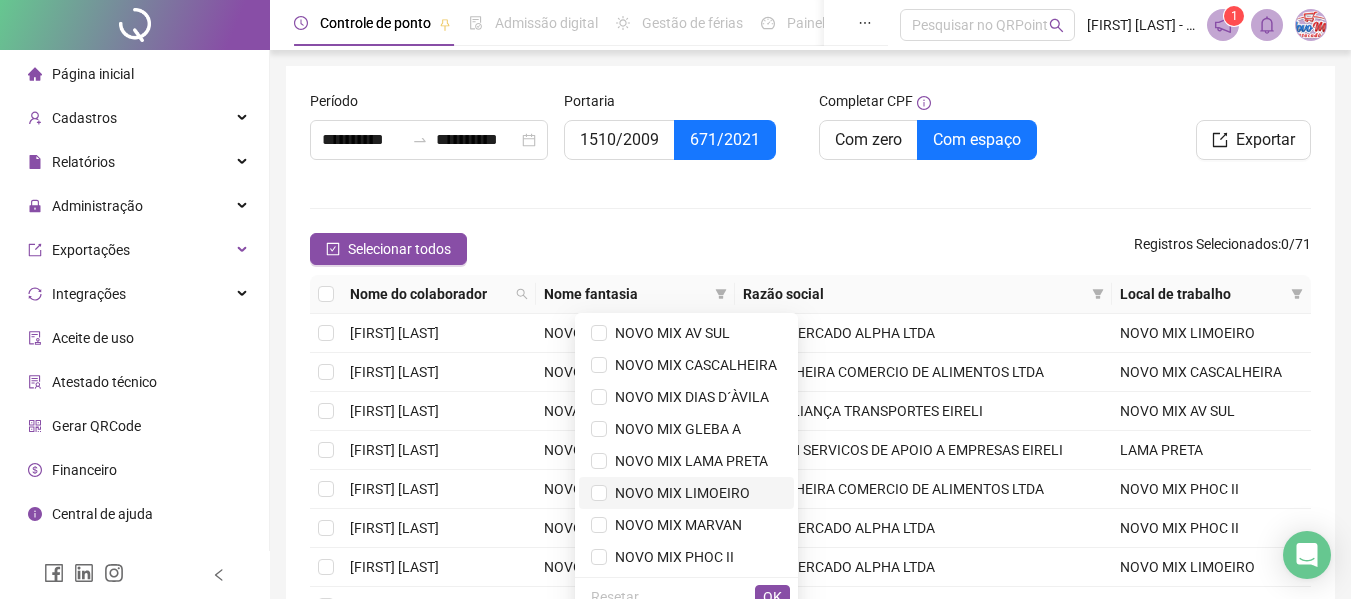 click on "NOVO MIX LIMOEIRO" at bounding box center (678, 493) 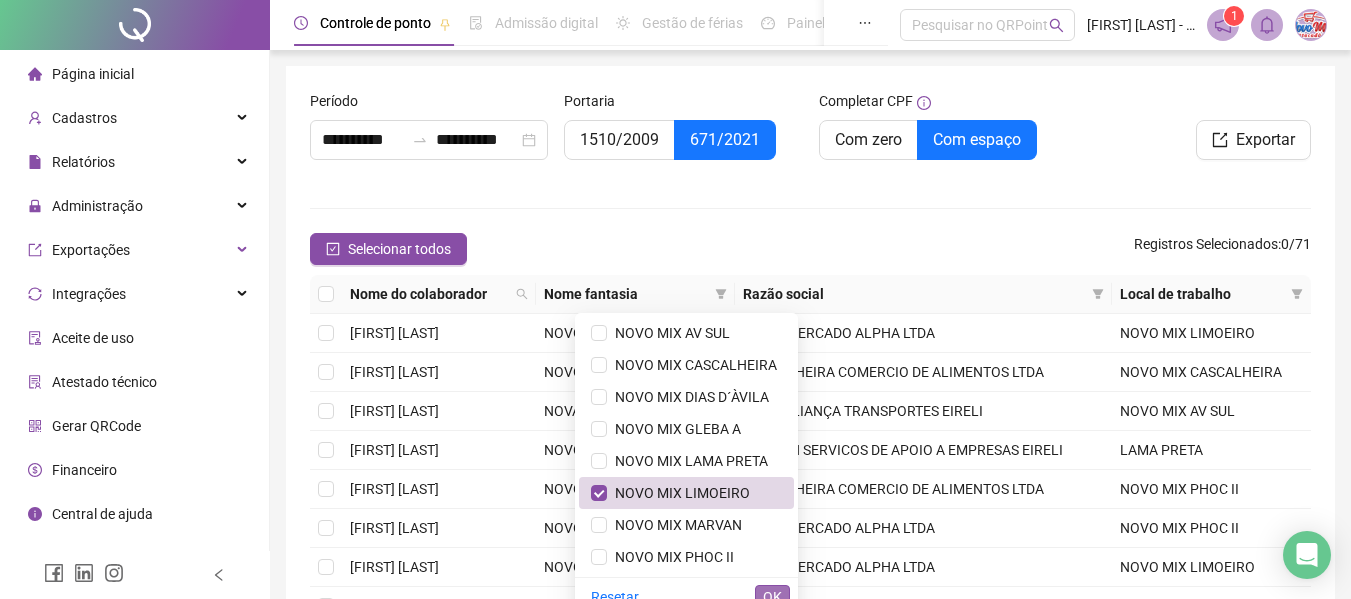 click on "OK" at bounding box center (772, 597) 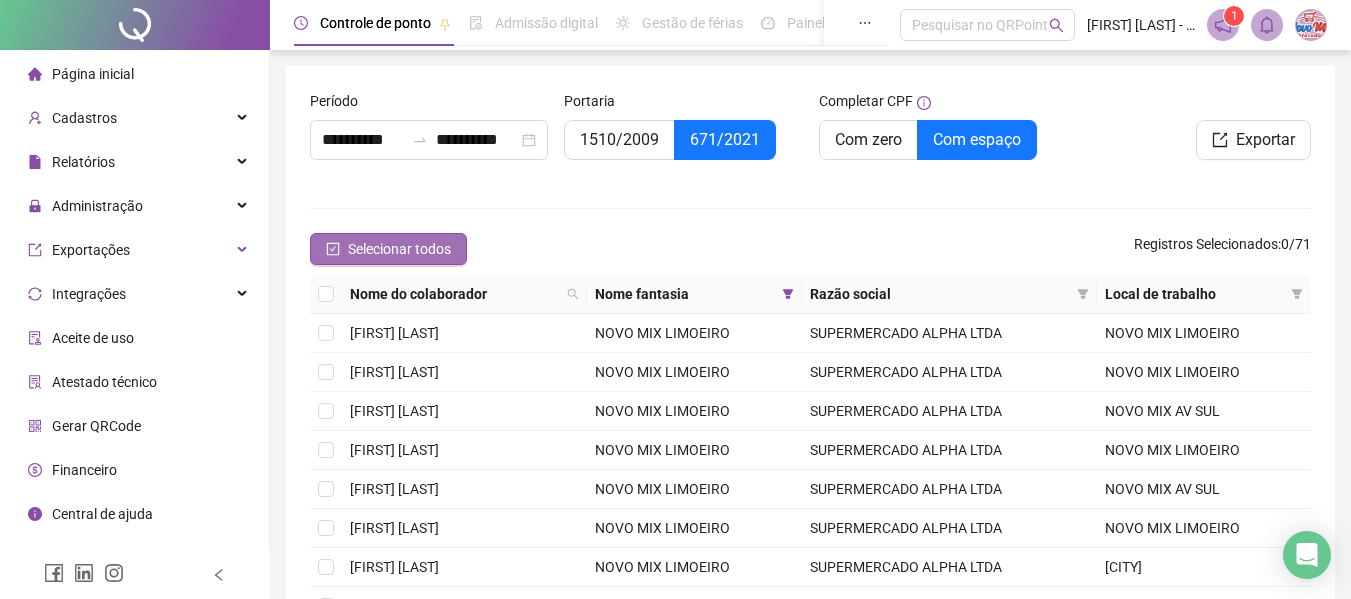 click on "Selecionar todos" at bounding box center [399, 249] 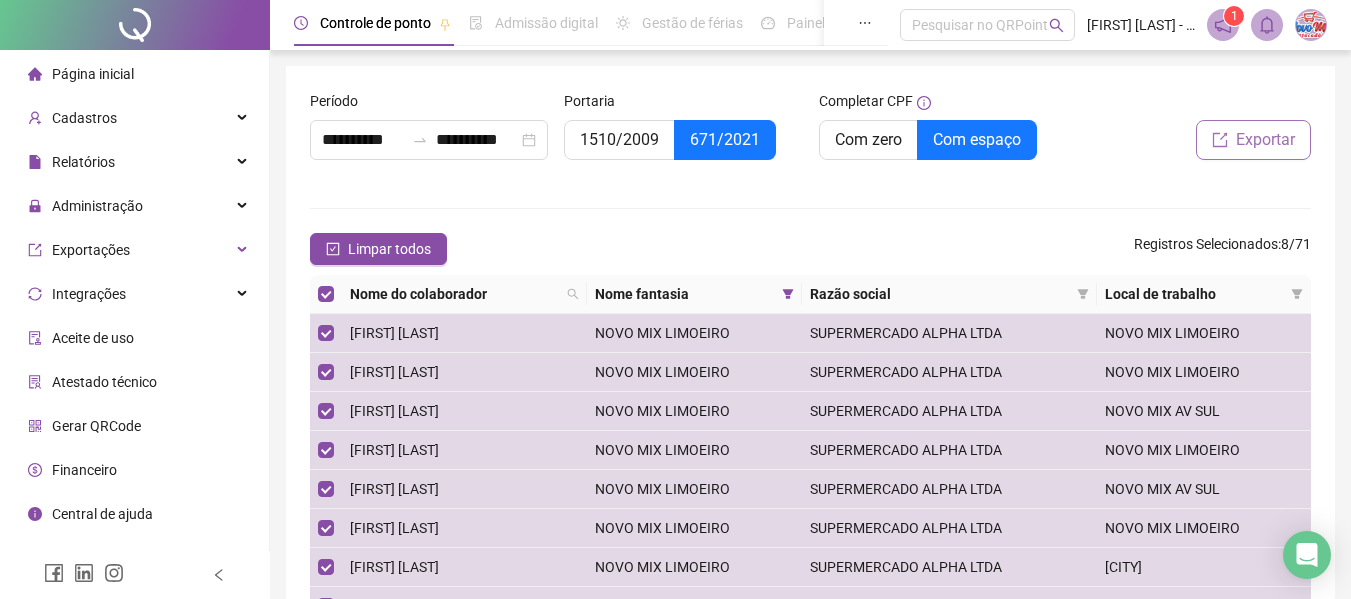 click on "Exportar" at bounding box center (1253, 140) 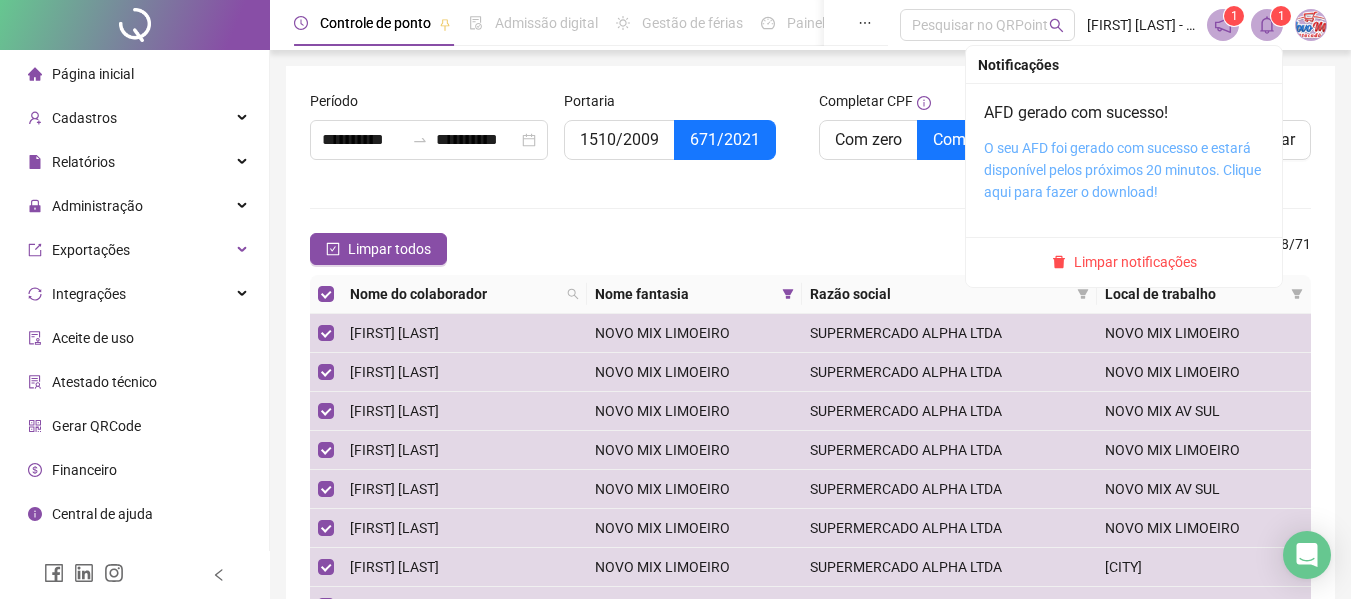 click on "O seu AFD foi gerado com sucesso e estará disponível pelos próximos 20 minutos.
Clique aqui para fazer o download!" at bounding box center [1122, 170] 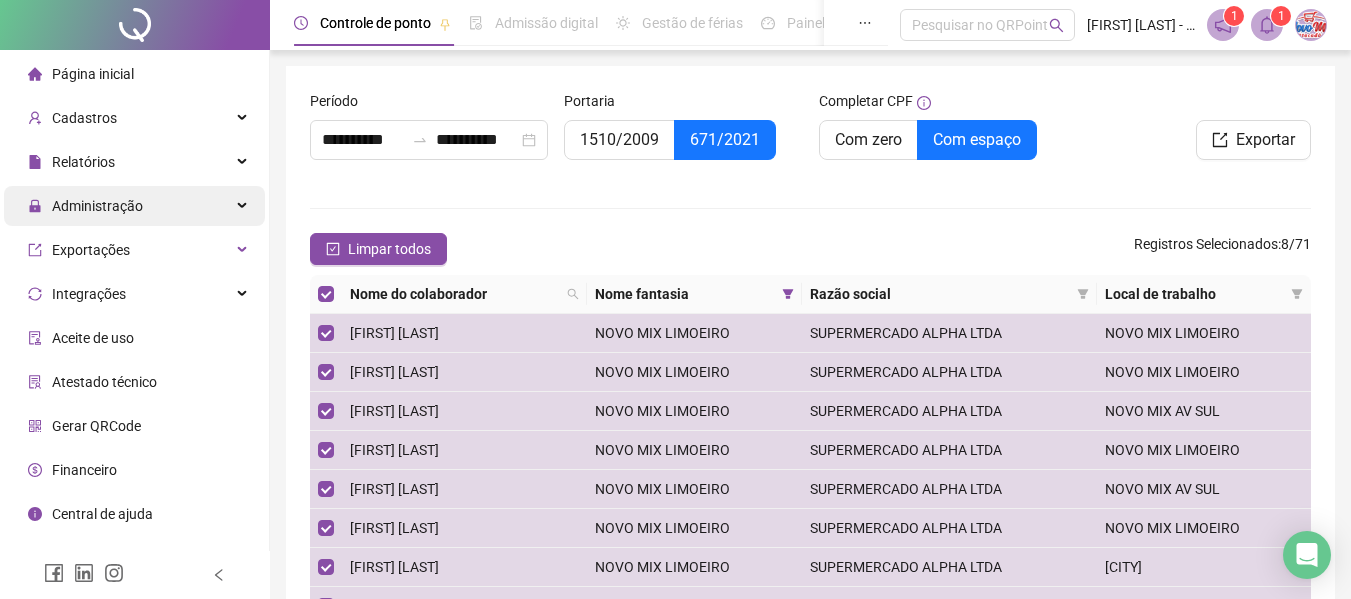 click on "Administração" at bounding box center (134, 206) 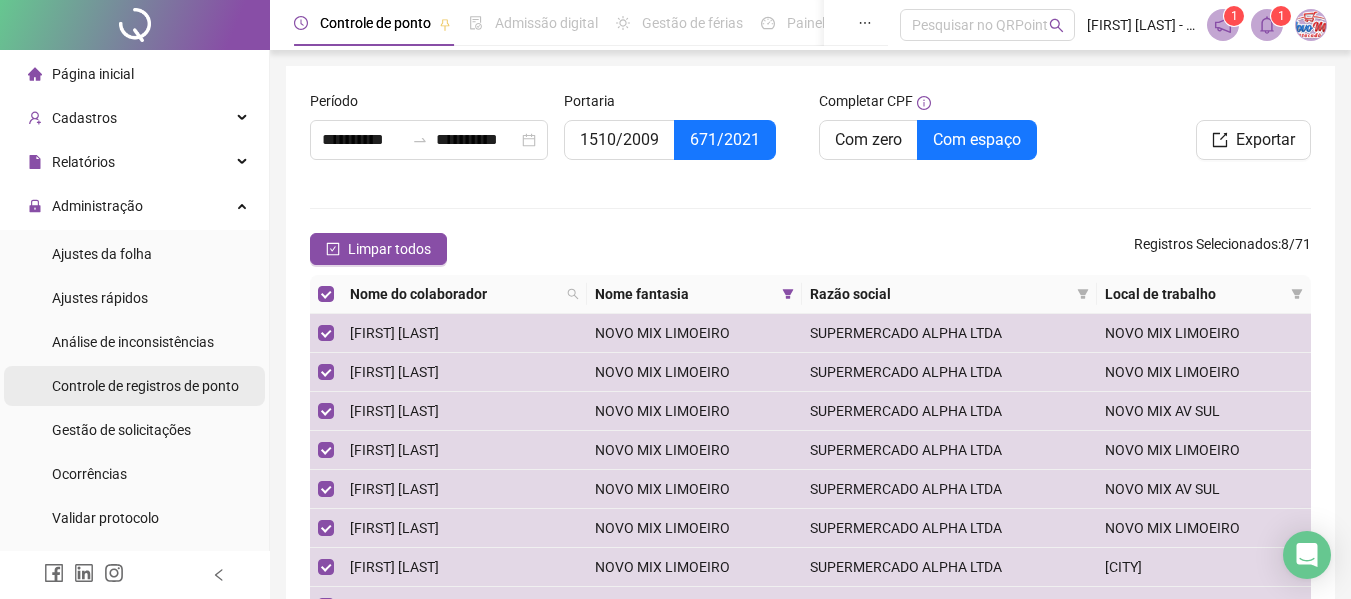 click on "Controle de registros de ponto" at bounding box center [145, 386] 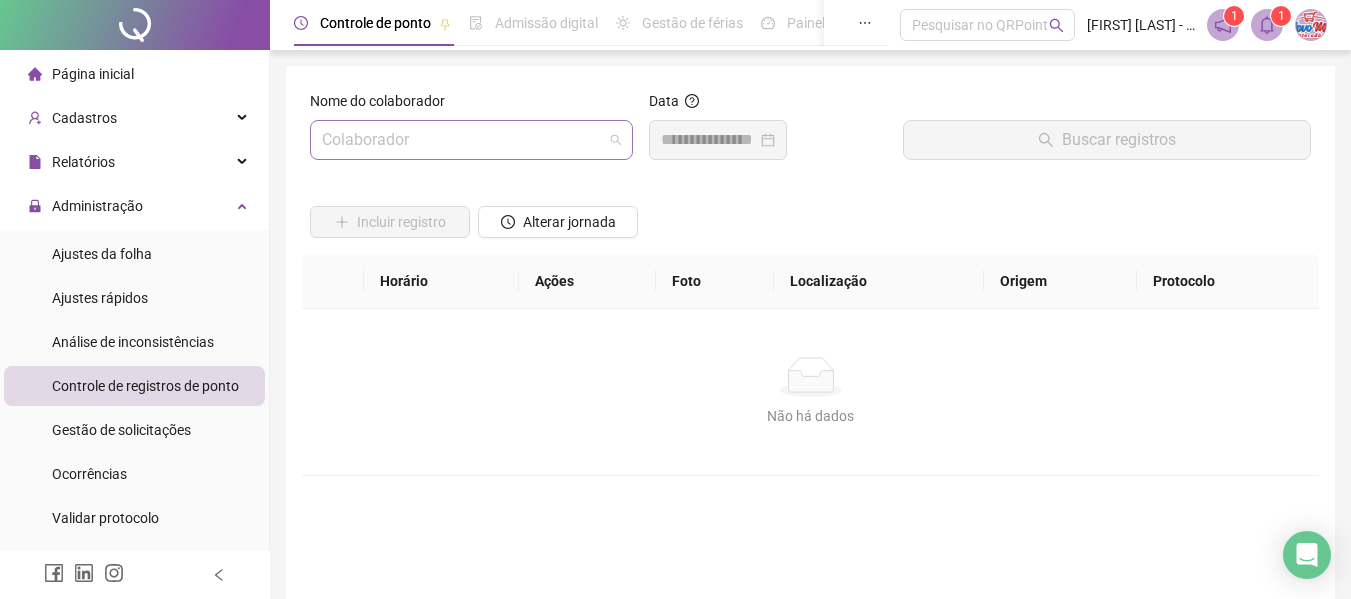 click at bounding box center (462, 140) 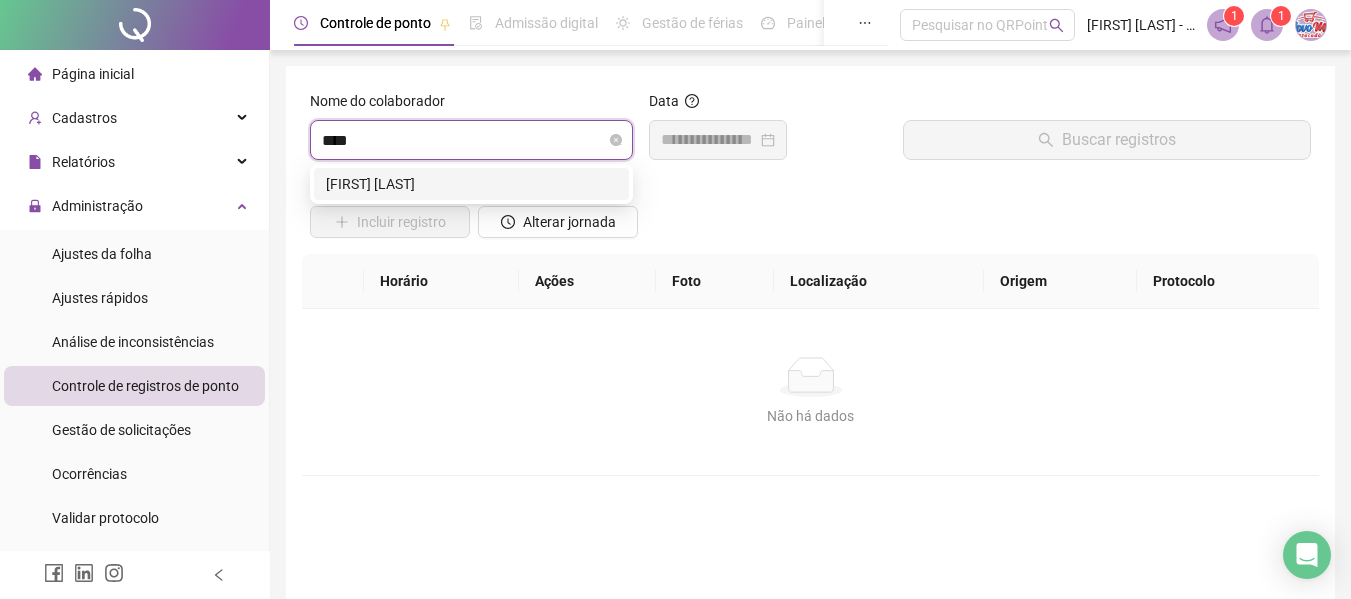 type on "*****" 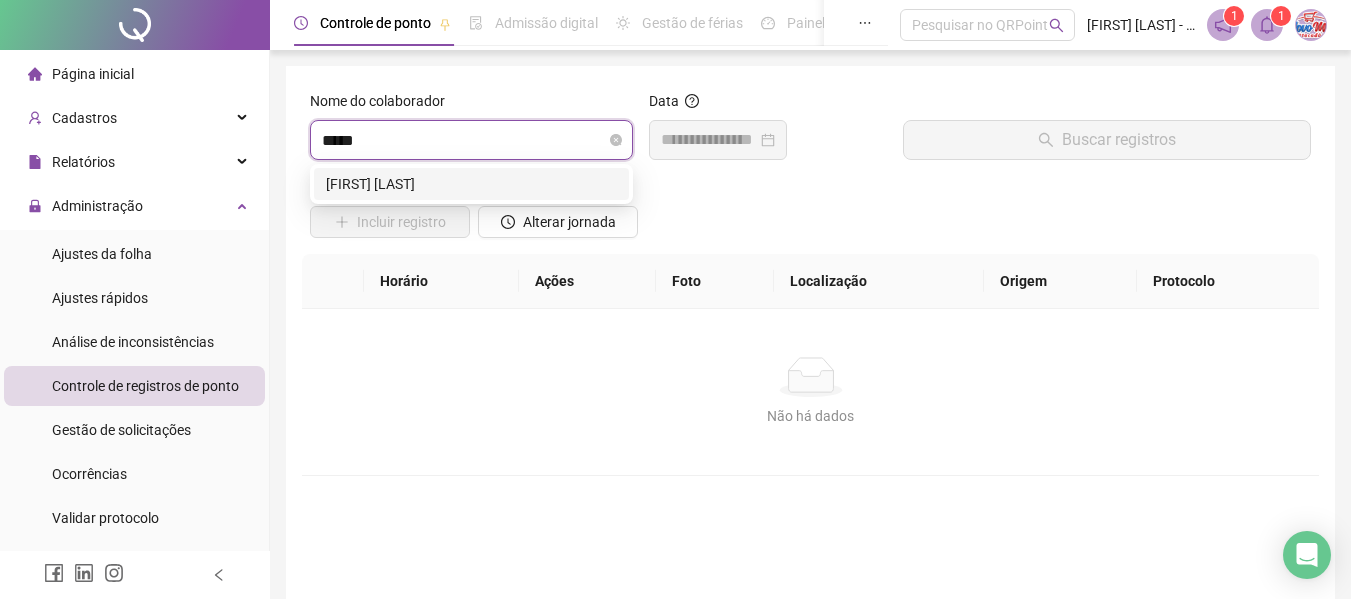 type 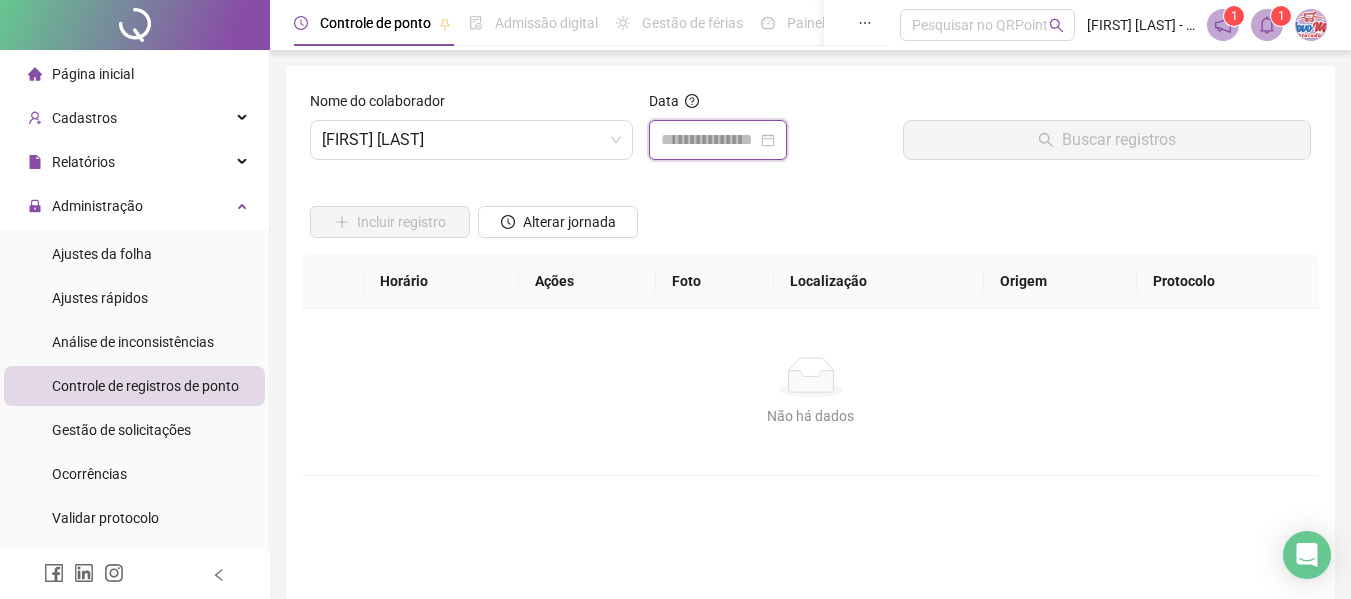 click at bounding box center [709, 140] 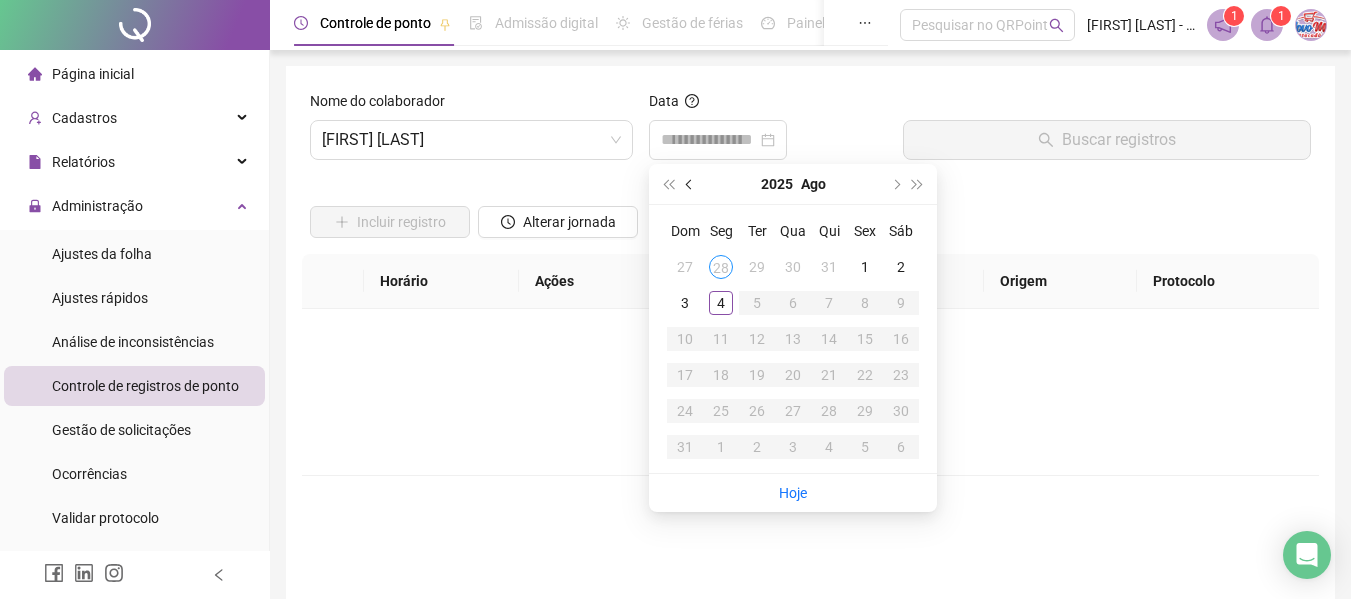 click at bounding box center [690, 184] 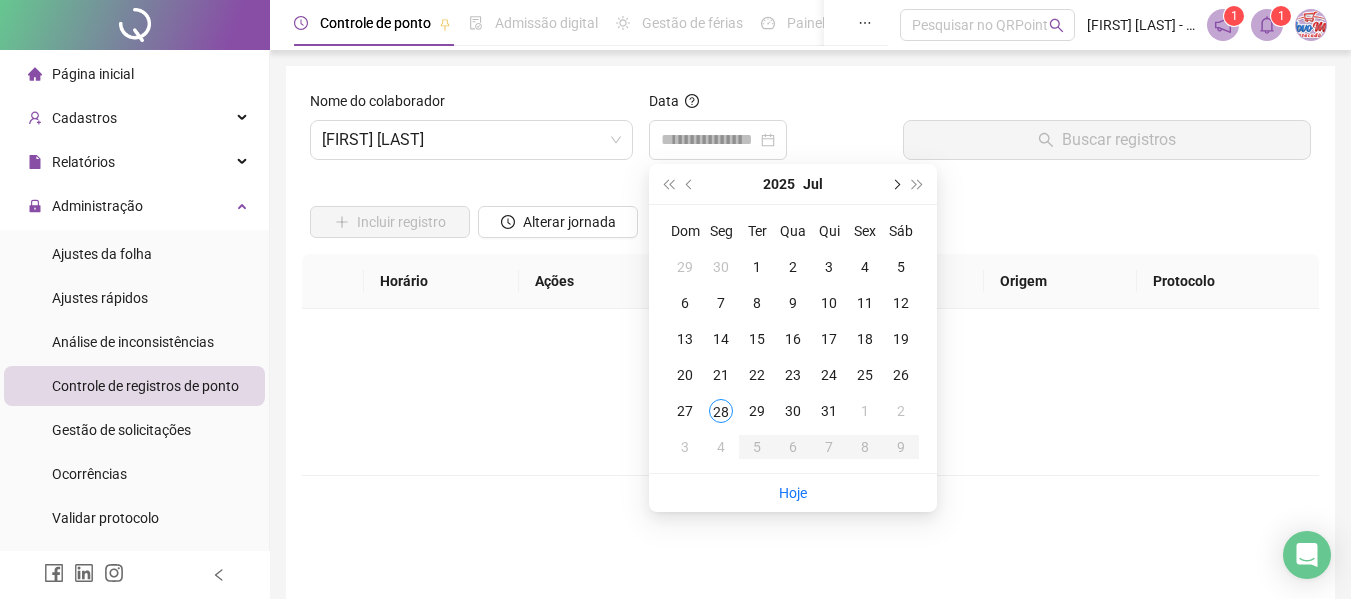 click at bounding box center (895, 184) 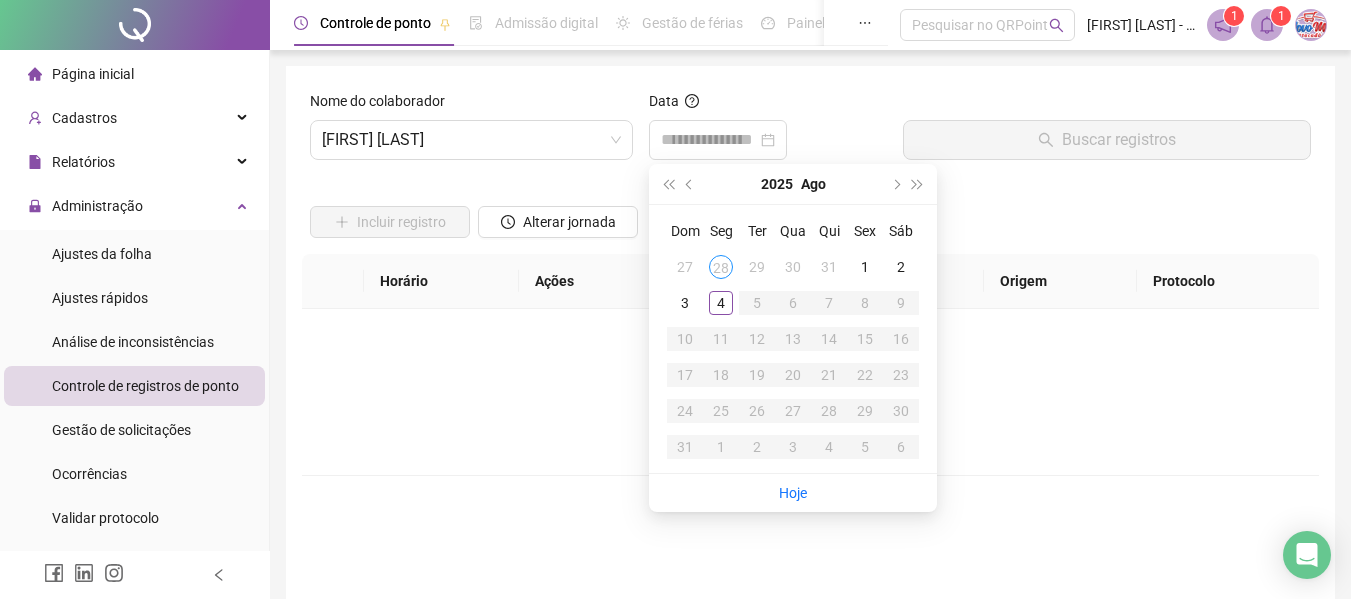 type on "**********" 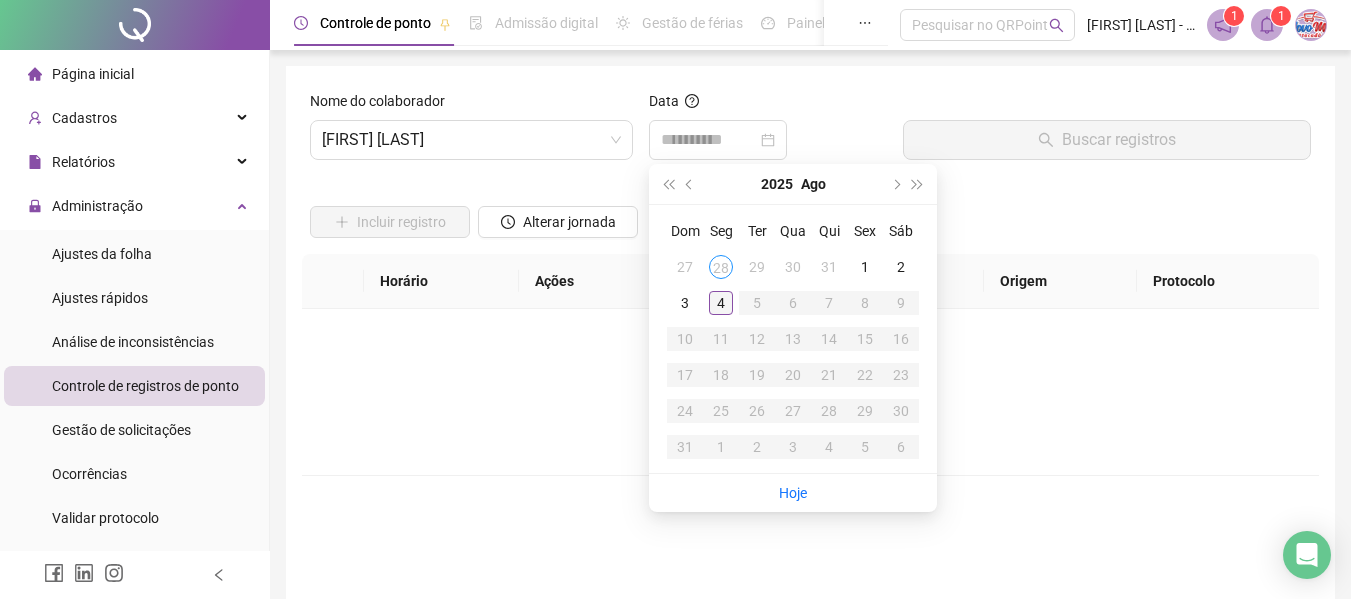 type on "**********" 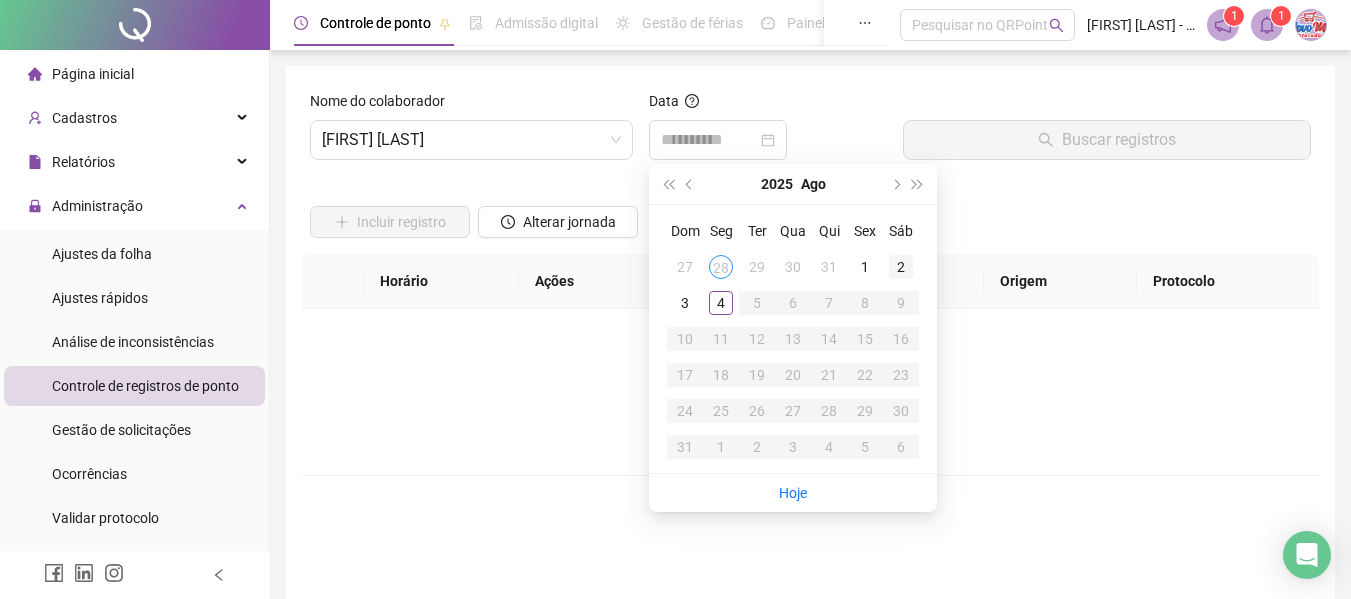 type on "**********" 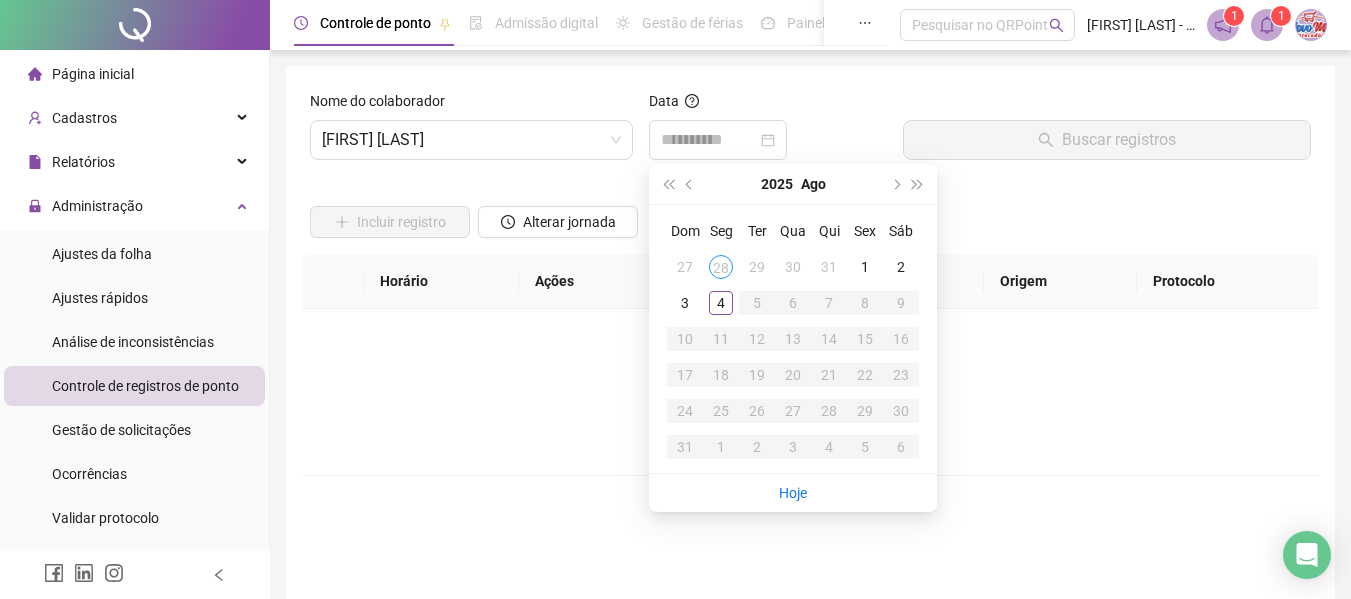 type 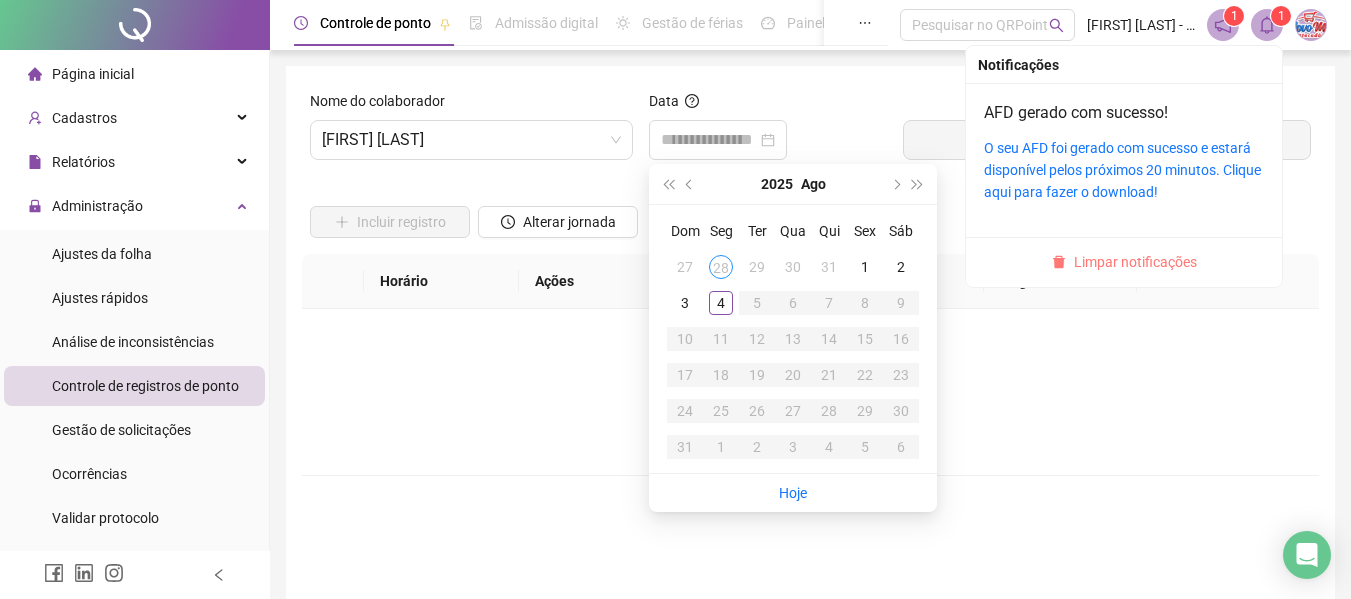 click on "Limpar notificações" at bounding box center (1135, 262) 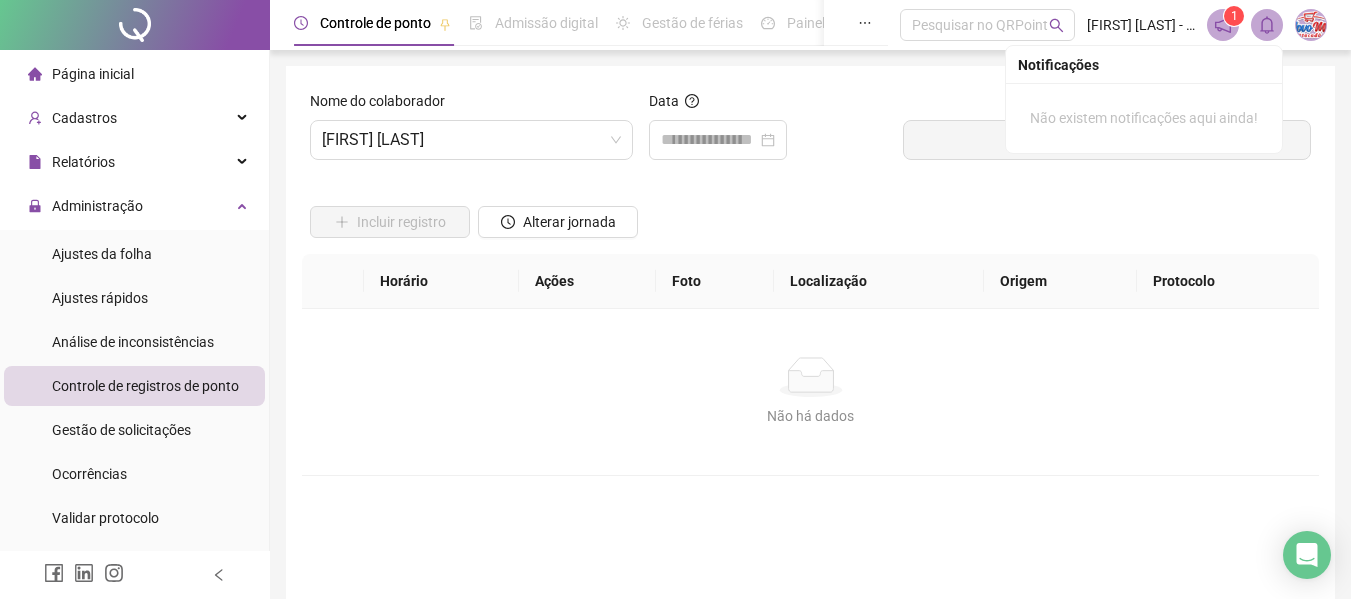 click on "Incluir registro   Alterar jornada" at bounding box center (810, 215) 